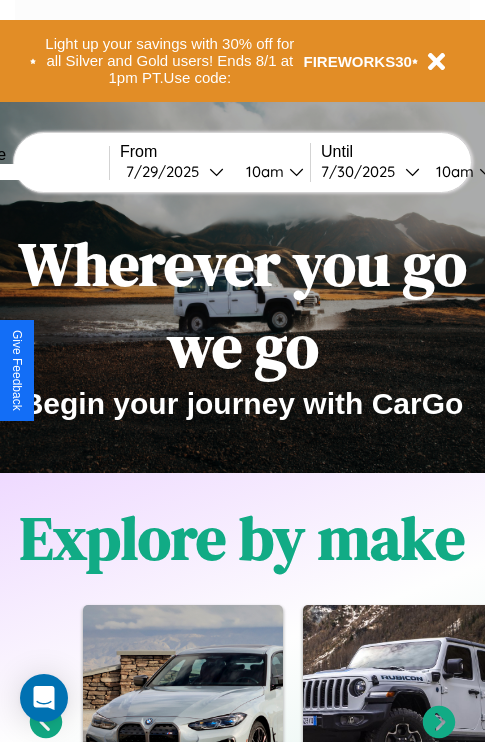scroll, scrollTop: 308, scrollLeft: 0, axis: vertical 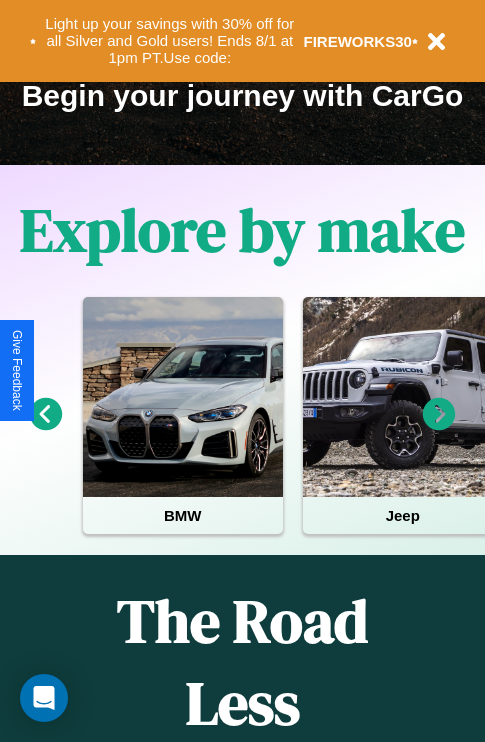 click 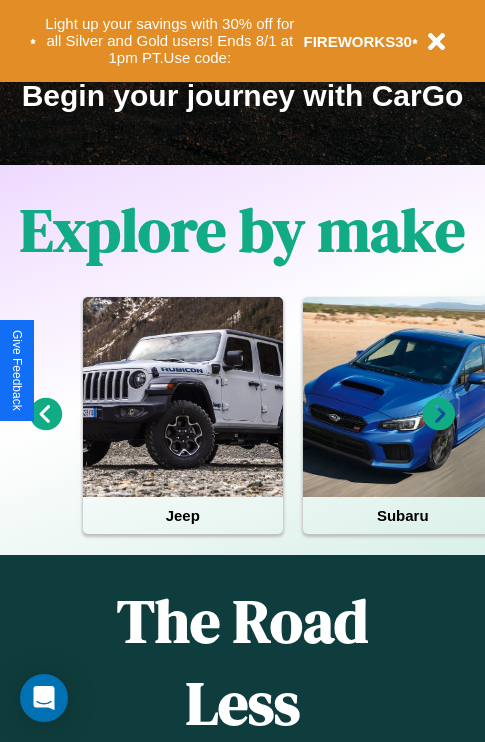 click 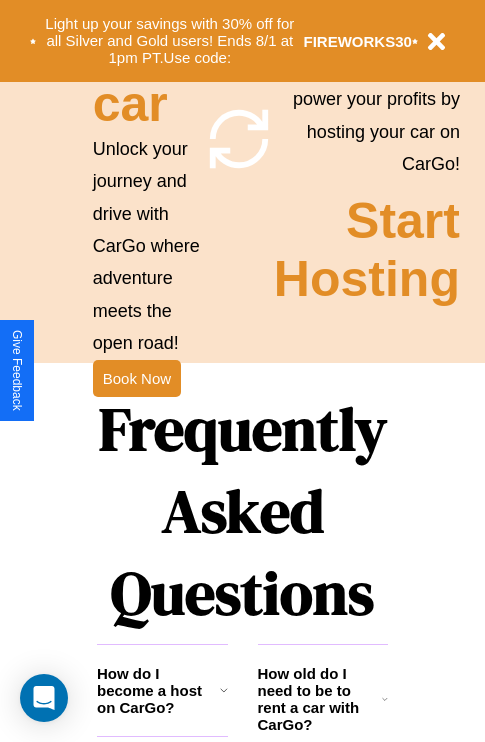 scroll, scrollTop: 1947, scrollLeft: 0, axis: vertical 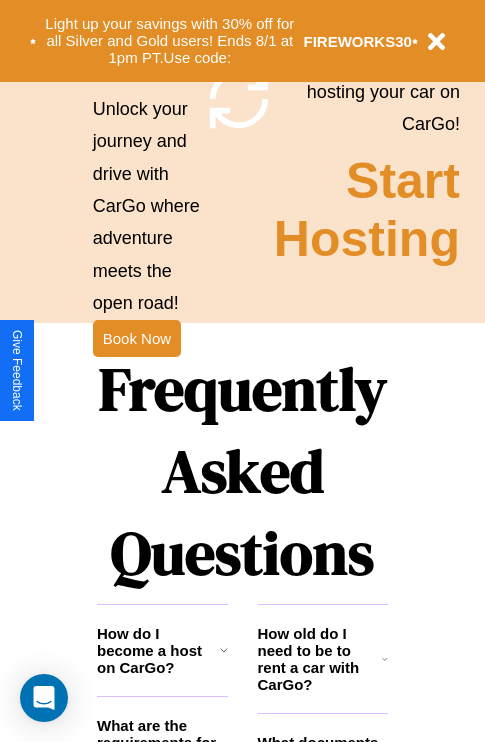click on "Frequently Asked Questions" at bounding box center [242, 471] 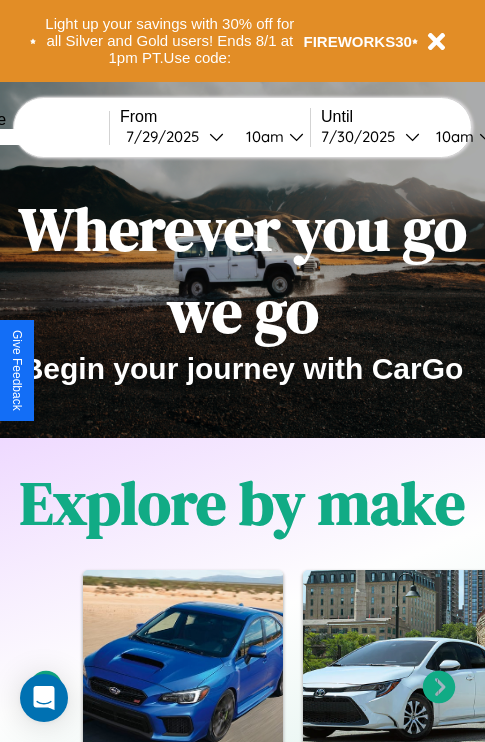 scroll, scrollTop: 0, scrollLeft: 0, axis: both 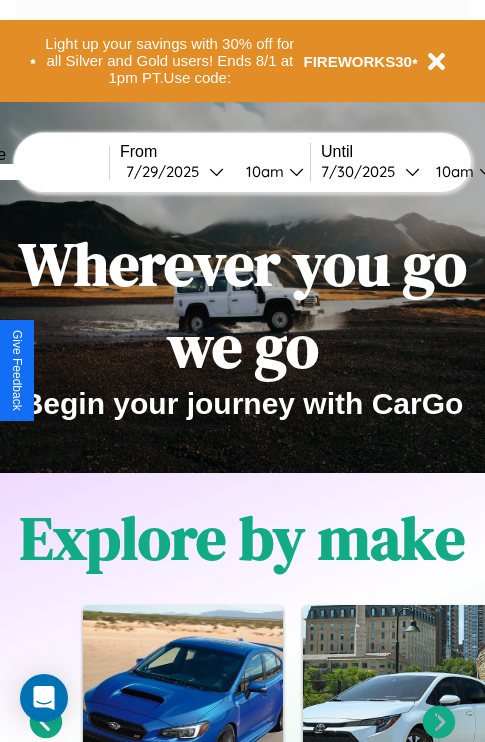 click at bounding box center [34, 172] 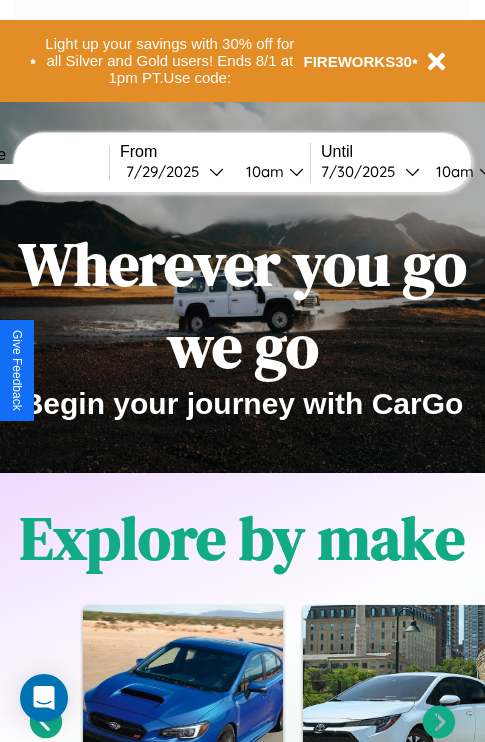 type on "******" 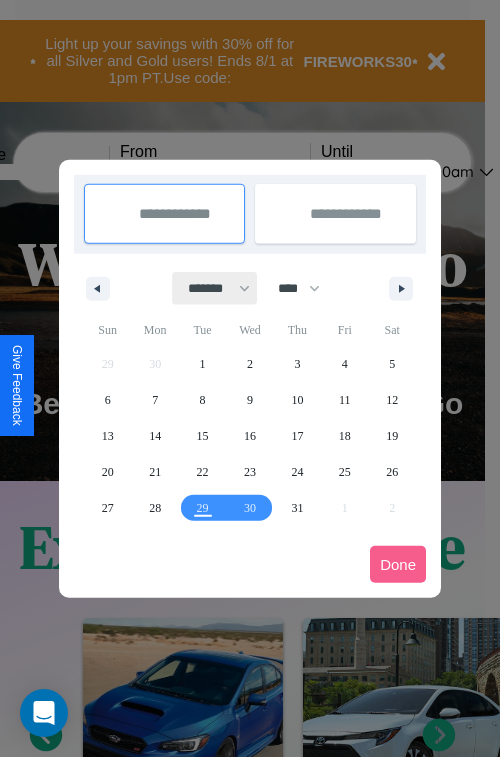 click on "******* ******** ***** ***** *** **** **** ****** ********* ******* ******** ********" at bounding box center [215, 288] 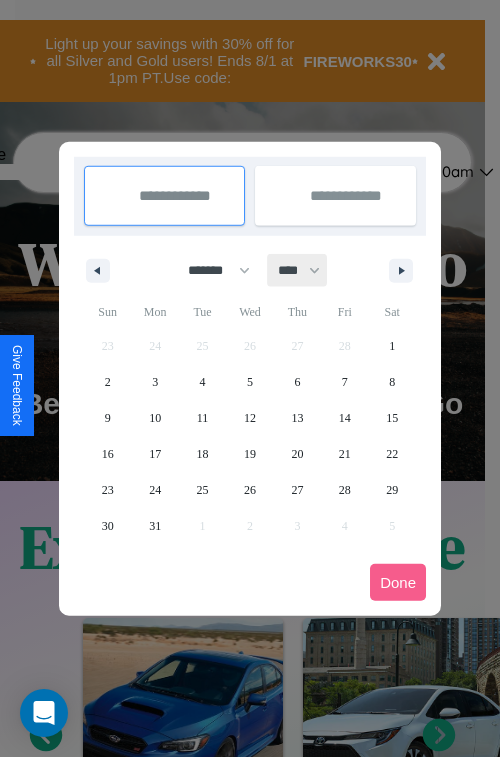 click on "**** **** **** **** **** **** **** **** **** **** **** **** **** **** **** **** **** **** **** **** **** **** **** **** **** **** **** **** **** **** **** **** **** **** **** **** **** **** **** **** **** **** **** **** **** **** **** **** **** **** **** **** **** **** **** **** **** **** **** **** **** **** **** **** **** **** **** **** **** **** **** **** **** **** **** **** **** **** **** **** **** **** **** **** **** **** **** **** **** **** **** **** **** **** **** **** **** **** **** **** **** **** **** **** **** **** **** **** **** **** **** **** **** **** **** **** **** **** **** **** ****" at bounding box center (298, 270) 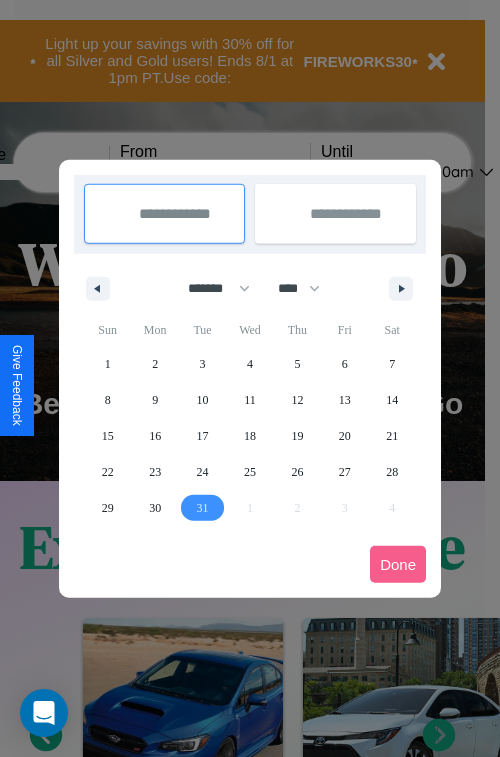 click on "31" at bounding box center (203, 508) 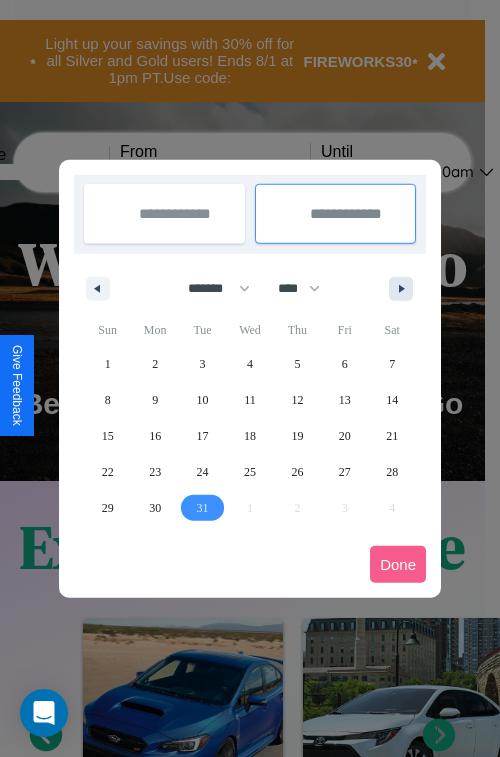 click at bounding box center [405, 289] 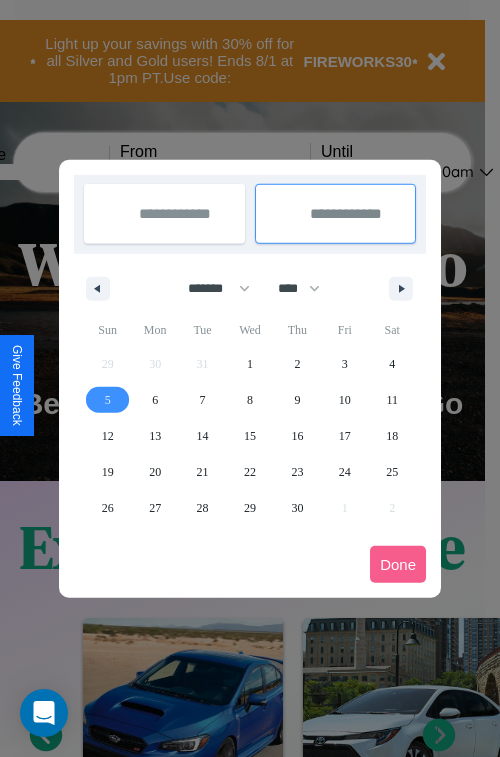 click on "5" at bounding box center (108, 400) 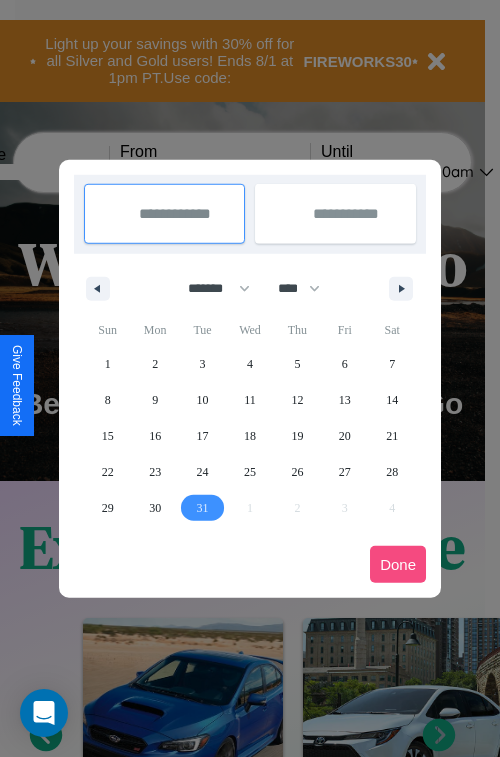click on "Done" at bounding box center (398, 564) 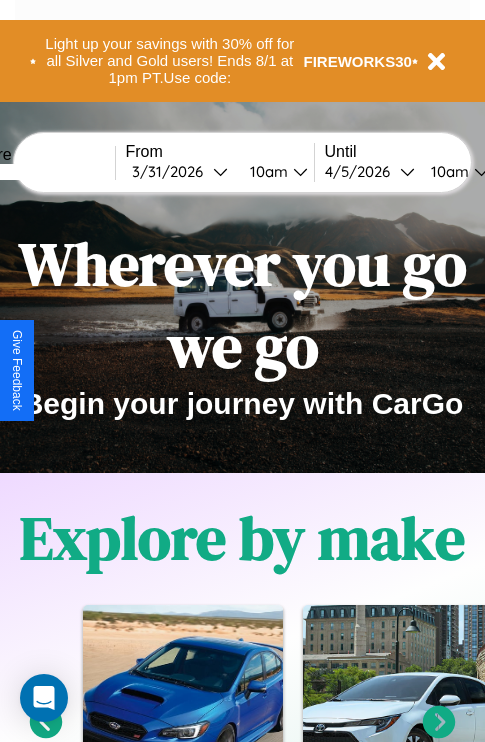 scroll, scrollTop: 0, scrollLeft: 71, axis: horizontal 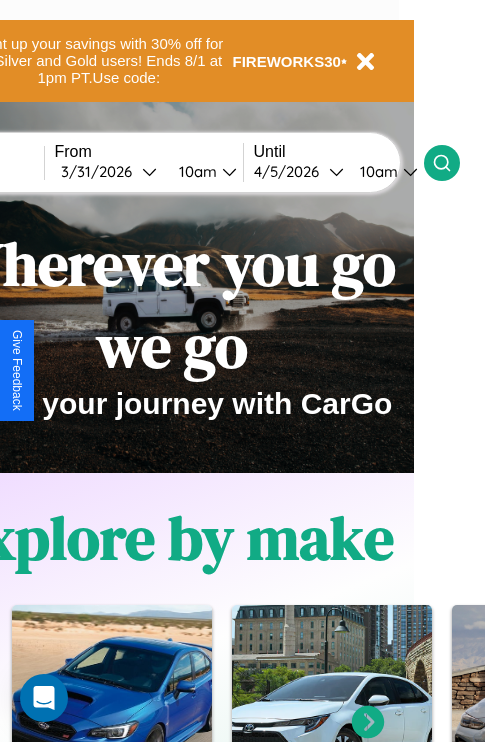 click 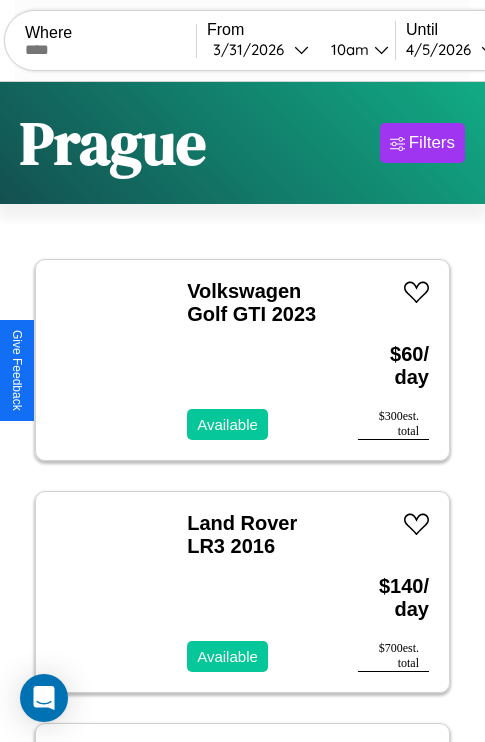 scroll, scrollTop: 95, scrollLeft: 0, axis: vertical 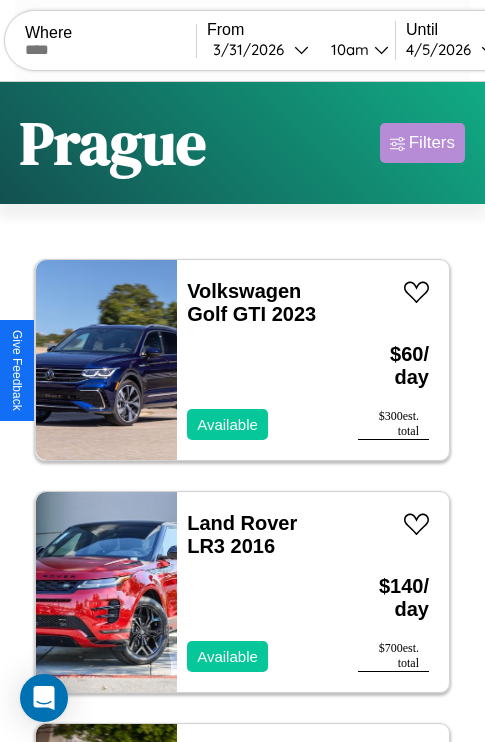 click on "Filters" at bounding box center [432, 143] 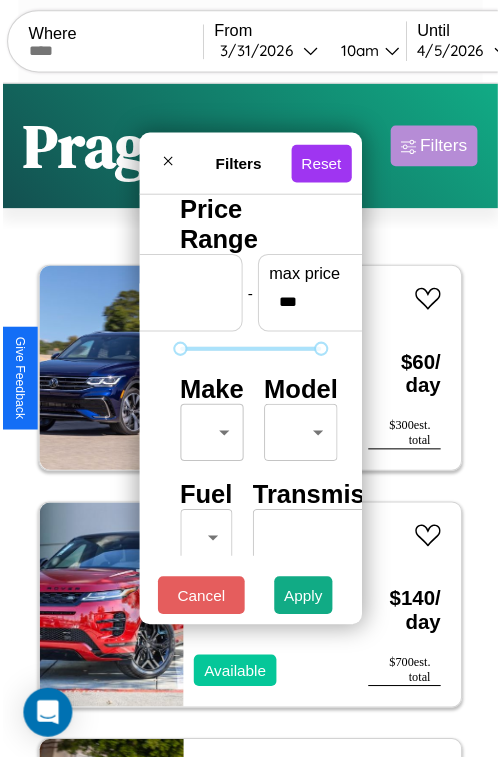 scroll, scrollTop: 59, scrollLeft: 0, axis: vertical 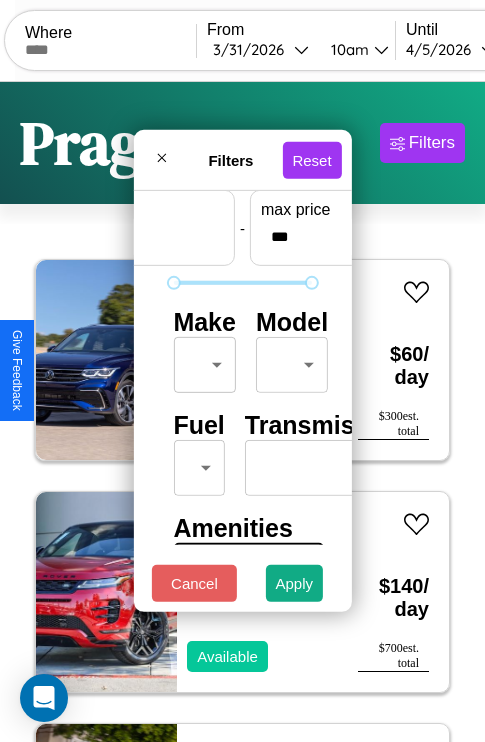 click on "CarGo Where From [DATE] [TIME] Until [DATE] [TIME] Become a Host Login Sign Up [CITY] Filters 26  cars in this area These cars can be picked up in this city. Volkswagen   Golf GTI   2023 Available $ 60  / day $ 300  est. total Land Rover   LR3   2016 Available $ 140  / day $ 700  est. total Nissan   ARIYA   2014 Available $ 110  / day $ 550  est. total Jaguar   XF   2024 Available $ 150  / day $ 750  est. total Jaguar   XJ6   2022 Available $ 130  / day $ 650  est. total Volkswagen   Phaeton   2022 Available $ 190  / day $ 950  est. total Maserati   228   2016 Available $ 170  / day $ 850  est. total Buick   Verano   2020 Available $ 80  / day $ 400  est. total Kia   EV6   2023 Unavailable $ 40  / day $ 200  est. total Chrysler   Town and Country   2023 Available $ 150  / day $ 750  est. total Honda   VFR800A   2014 Available $ 80  / day $ 400  est. total Chevrolet   Caprice   2021 Available $ 170  / day $ 850  est. total Jeep   CJ-8 Scrambler   2019 Unavailable $ 200  / day $ 1000  est. total     $" at bounding box center (242, 412) 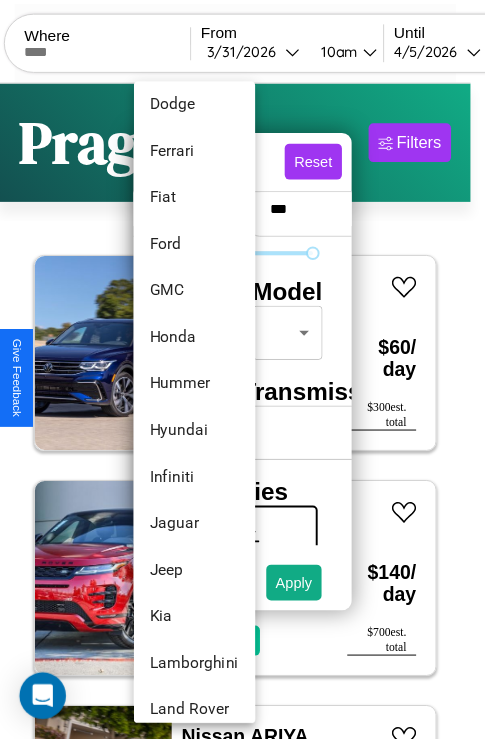 scroll, scrollTop: 566, scrollLeft: 0, axis: vertical 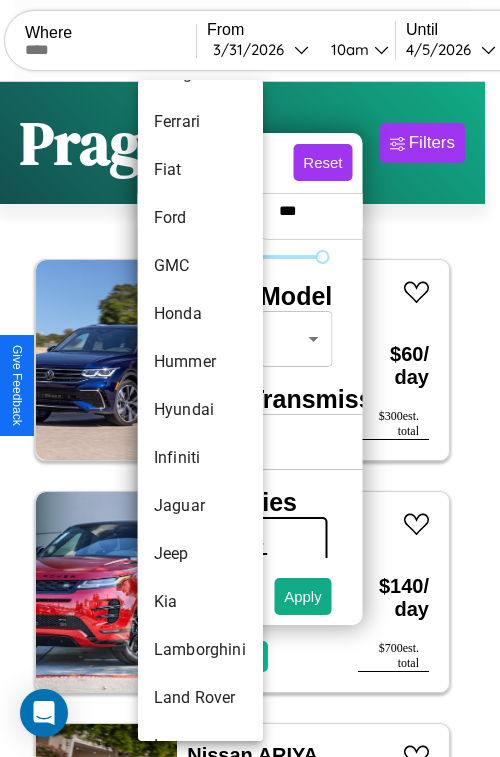 click on "Hyundai" at bounding box center [200, 410] 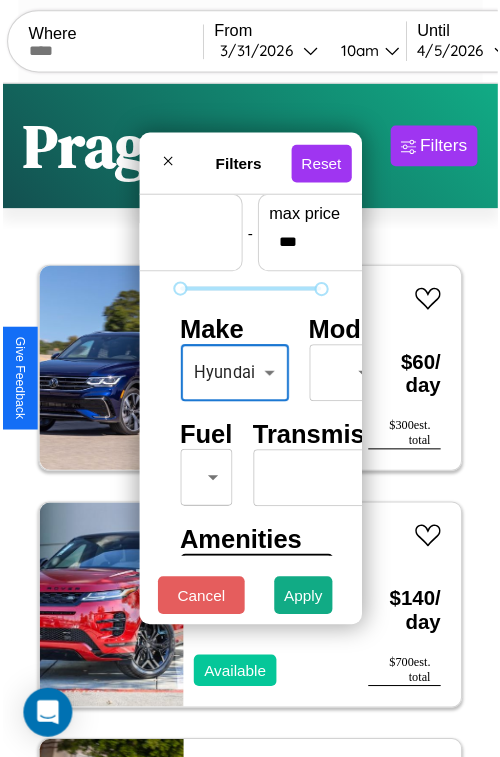 scroll, scrollTop: 59, scrollLeft: 28, axis: both 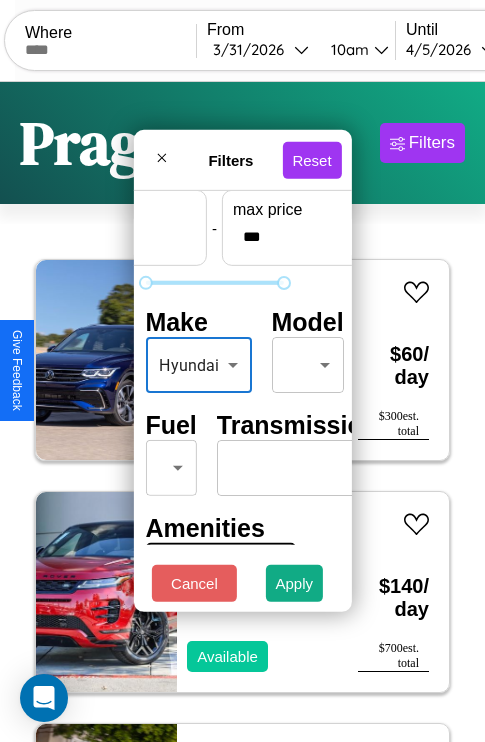 click on "CarGo Where From [DATE] [TIME] Until [DATE] [TIME] Become a Host Login Sign Up [CITY] Filters 26  cars in this area These cars can be picked up in this city. Volkswagen   Golf GTI   2023 Available $ 60  / day $ 300  est. total Land Rover   LR3   2016 Available $ 140  / day $ 700  est. total Nissan   ARIYA   2014 Available $ 110  / day $ 550  est. total Jaguar   XF   2024 Available $ 150  / day $ 750  est. total Jaguar   XJ6   2022 Available $ 130  / day $ 650  est. total Volkswagen   Phaeton   2022 Available $ 190  / day $ 950  est. total Maserati   228   2016 Available $ 170  / day $ 850  est. total Buick   Verano   2020 Available $ 80  / day $ 400  est. total Kia   EV6   2023 Unavailable $ 40  / day $ 200  est. total Chrysler   Town and Country   2023 Available $ 150  / day $ 750  est. total Honda   VFR800A   2014 Available $ 80  / day $ 400  est. total Chevrolet   Caprice   2021 Available $ 170  / day $ 850  est. total Jeep   CJ-8 Scrambler   2019 Unavailable $ 200  / day $ 1000  est. total     $" at bounding box center (242, 412) 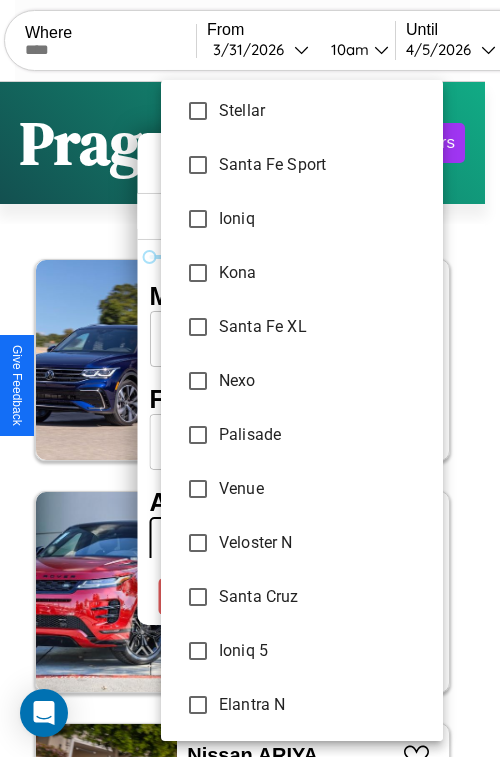 scroll, scrollTop: 1265, scrollLeft: 0, axis: vertical 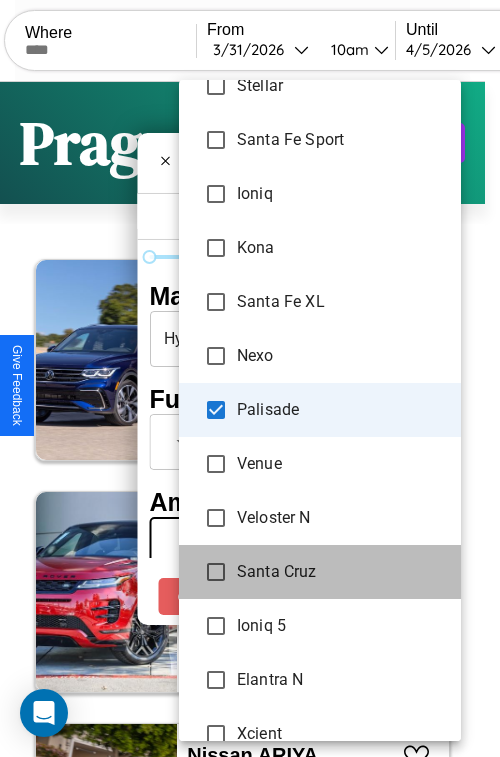 click on "Santa Cruz" at bounding box center [320, 572] 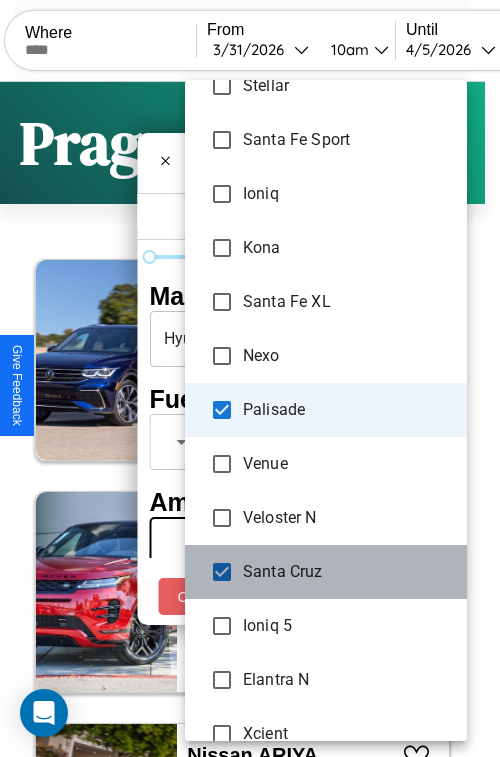 scroll, scrollTop: 121, scrollLeft: 0, axis: vertical 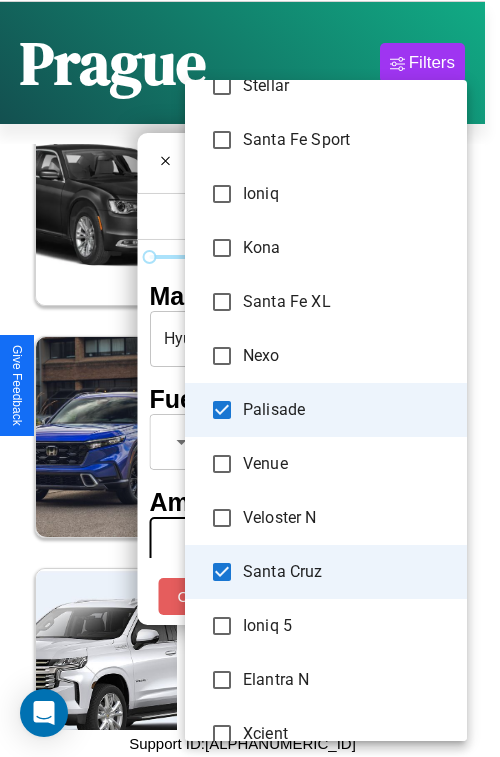click on "Venue" at bounding box center [326, 464] 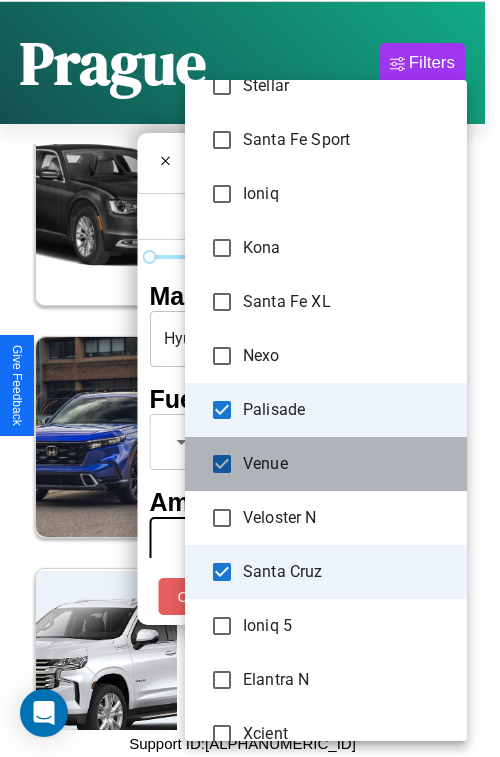 click on "Venue" at bounding box center (326, 464) 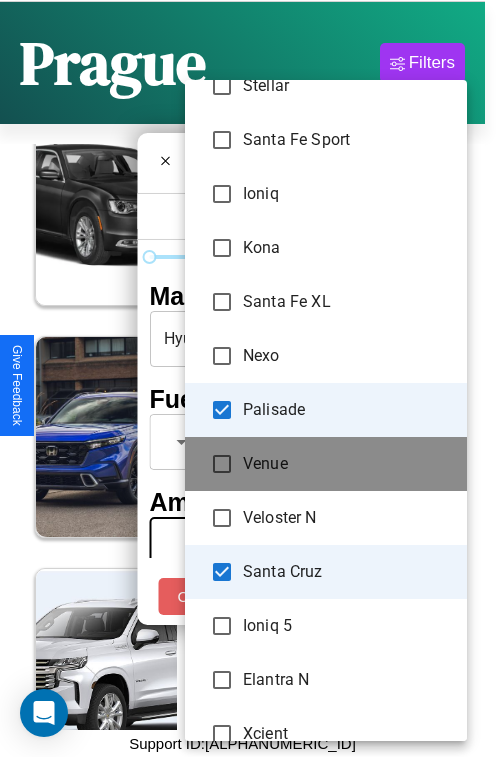 click on "Venue" at bounding box center (326, 464) 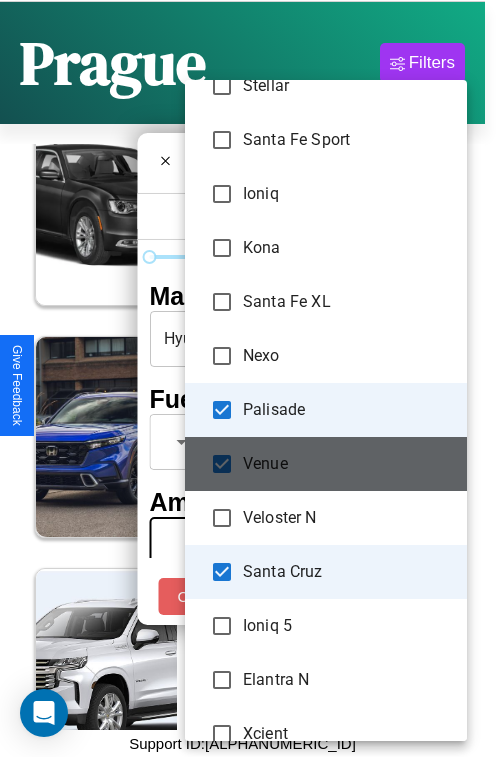 click on "Venue" at bounding box center (326, 464) 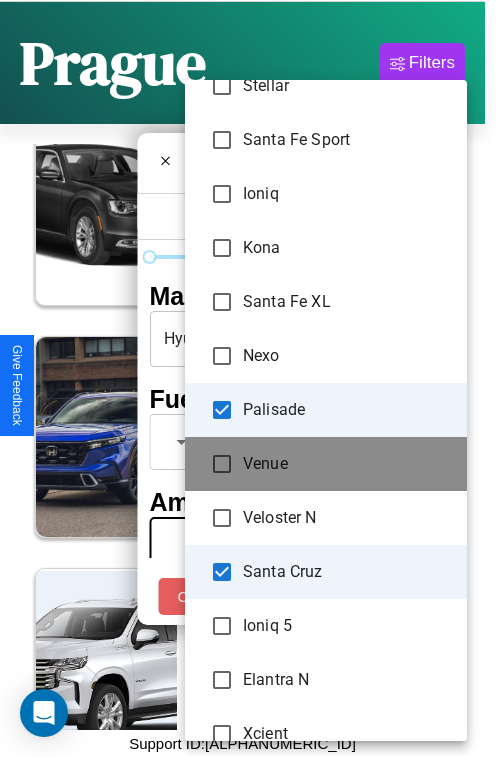 click on "Venue" at bounding box center (326, 464) 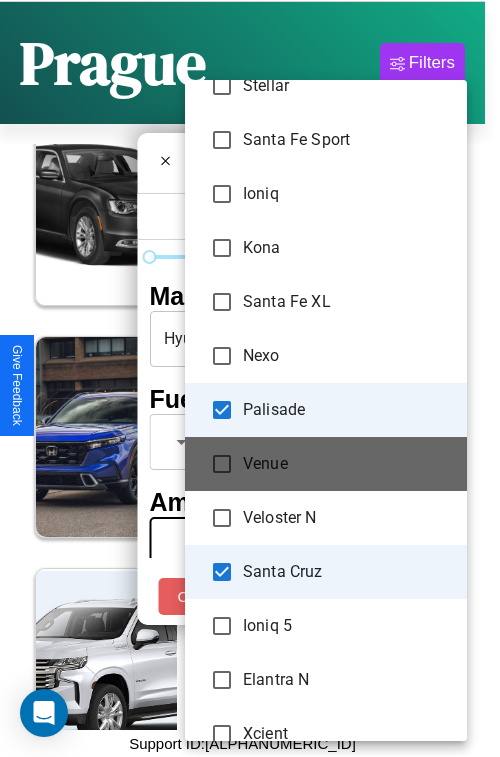 click on "Venue" at bounding box center [326, 464] 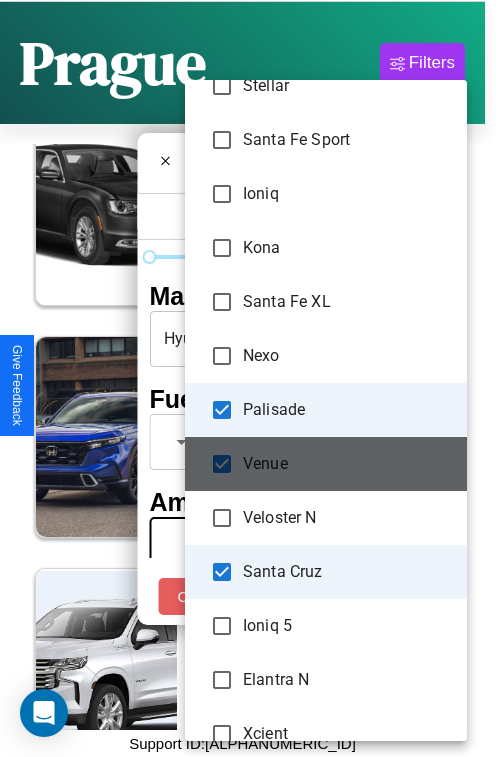click on "Venue" at bounding box center (326, 464) 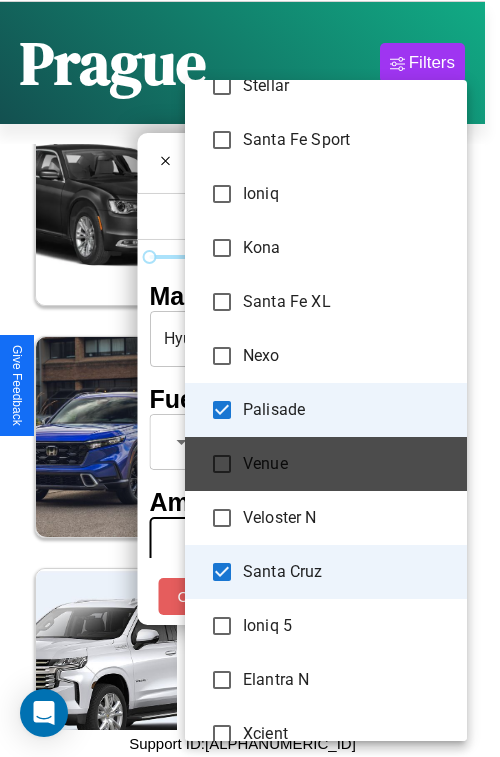 click on "Venue" at bounding box center (326, 464) 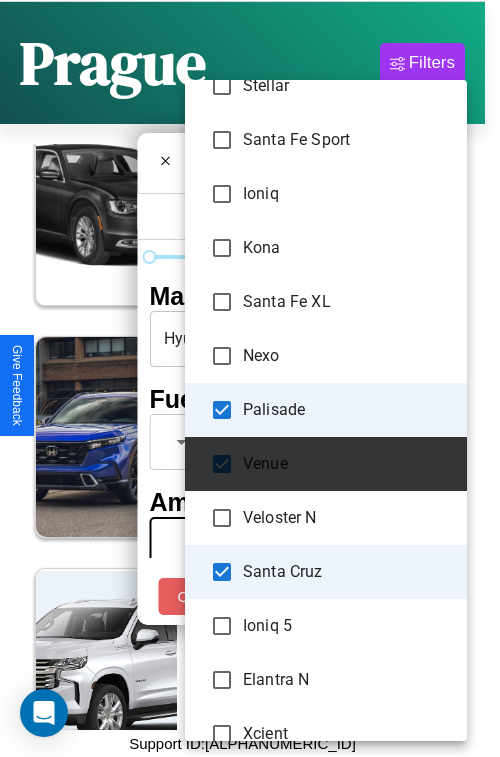 click on "Venue" at bounding box center (326, 464) 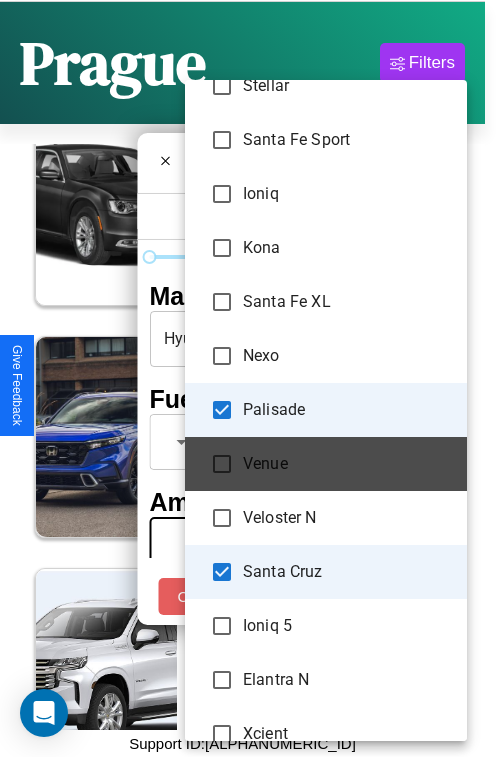 click on "Venue" at bounding box center [326, 464] 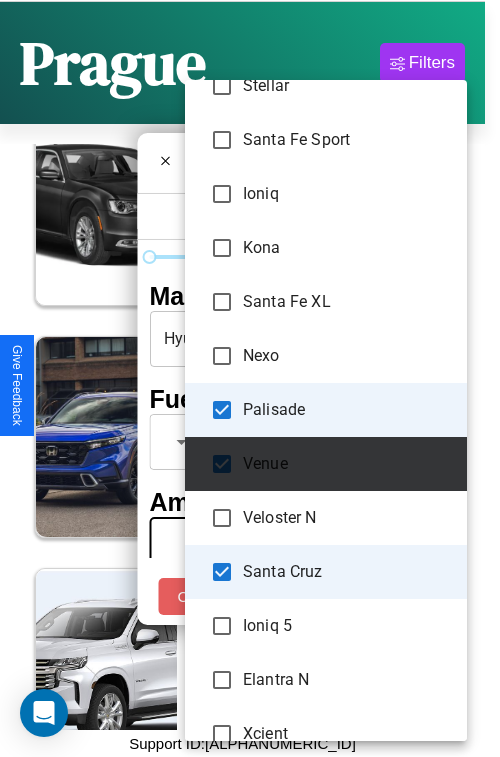 click on "Venue" at bounding box center [326, 464] 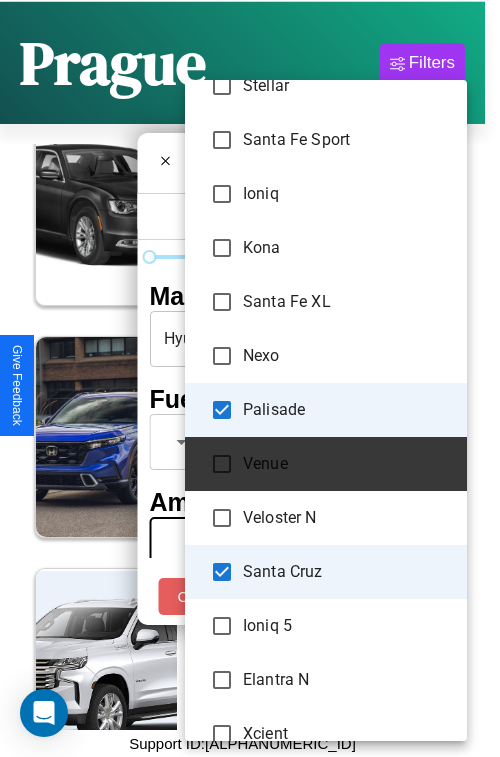 click on "Venue" at bounding box center [326, 464] 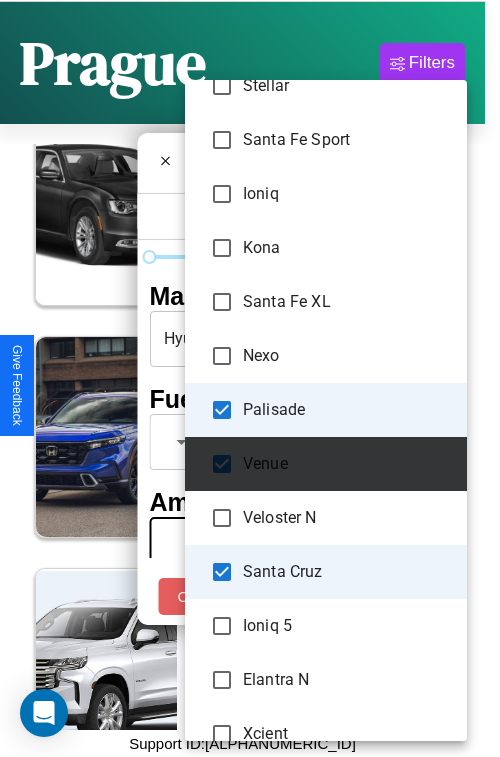 click on "Venue" at bounding box center [326, 464] 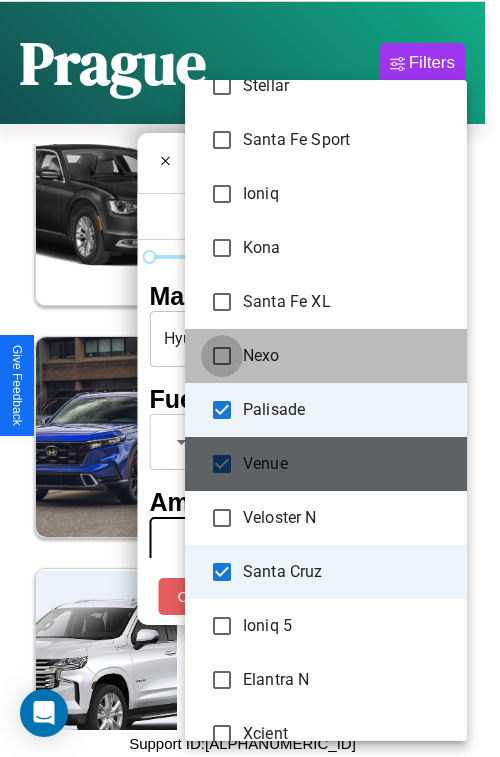 type on "**********" 